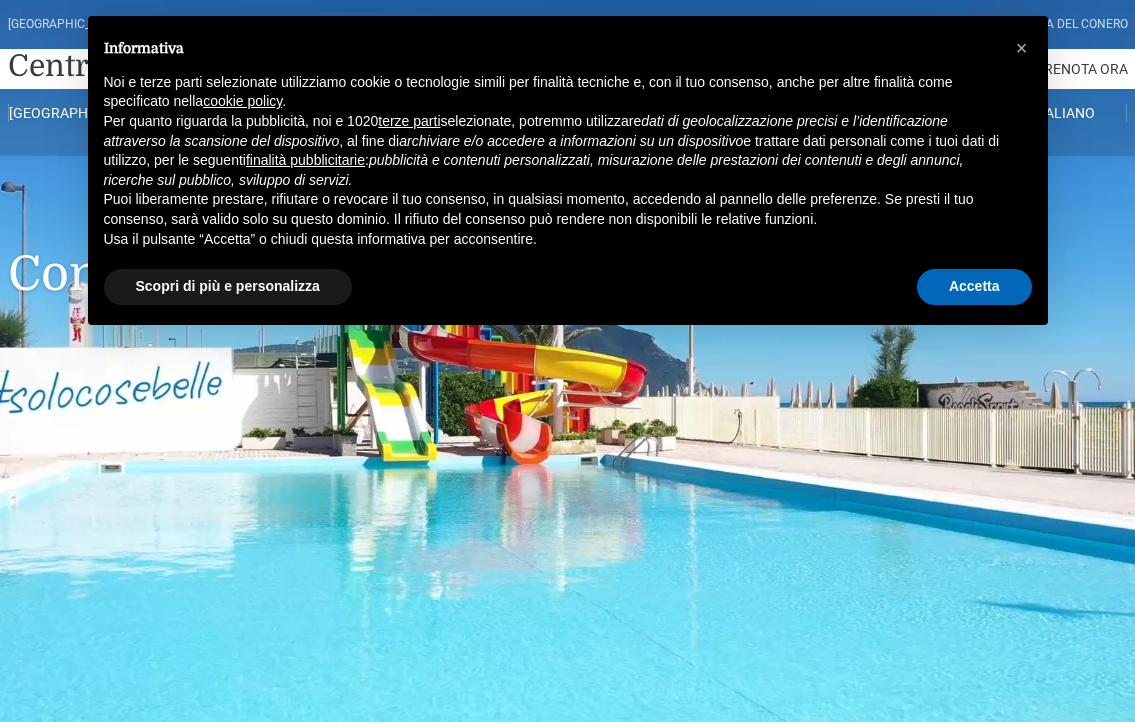click on "Accetta" at bounding box center [974, 287] 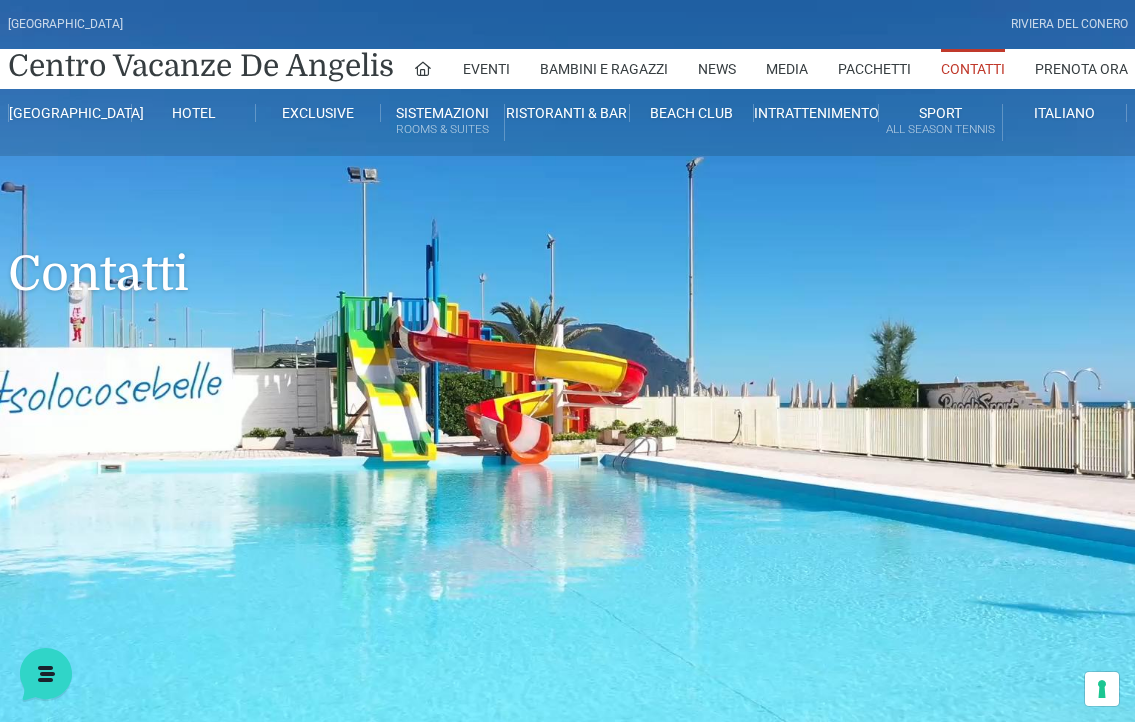 scroll, scrollTop: 0, scrollLeft: 0, axis: both 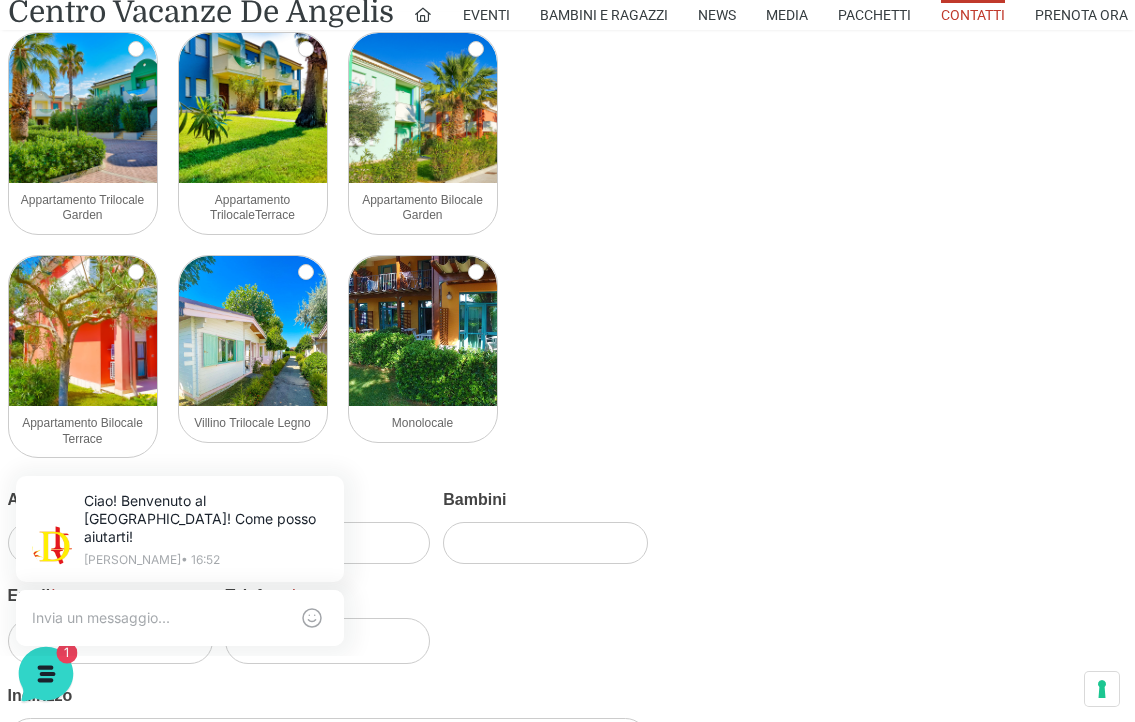 click 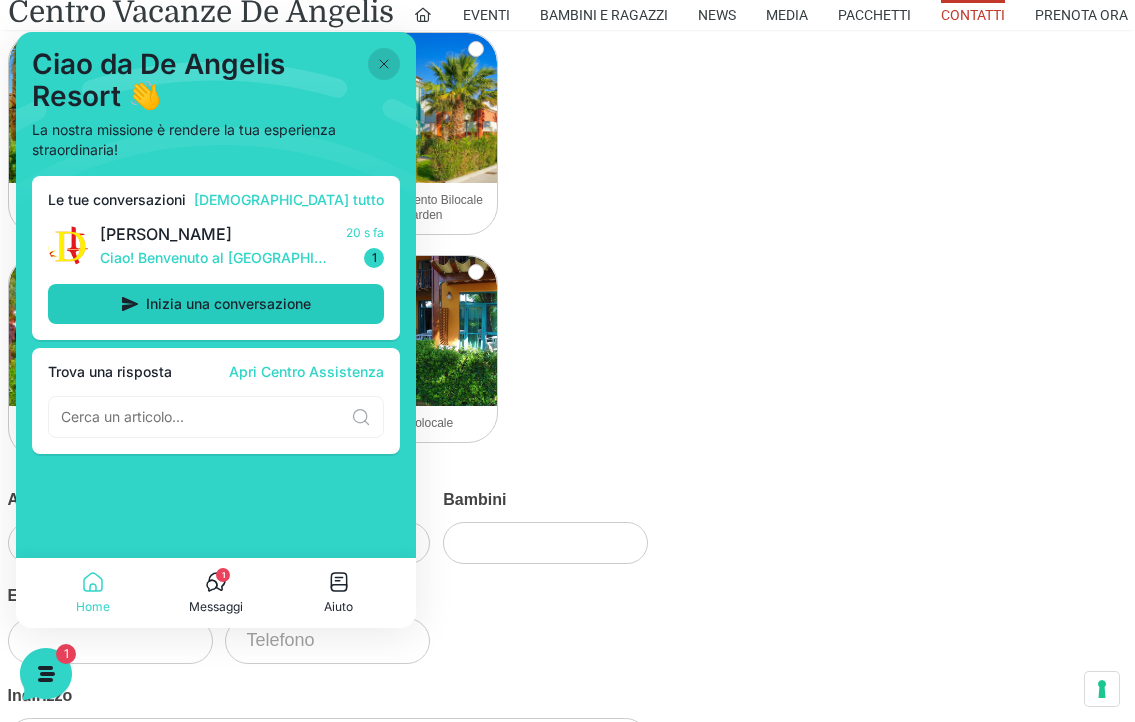 click on "Inizia una conversazione" at bounding box center (228, 304) 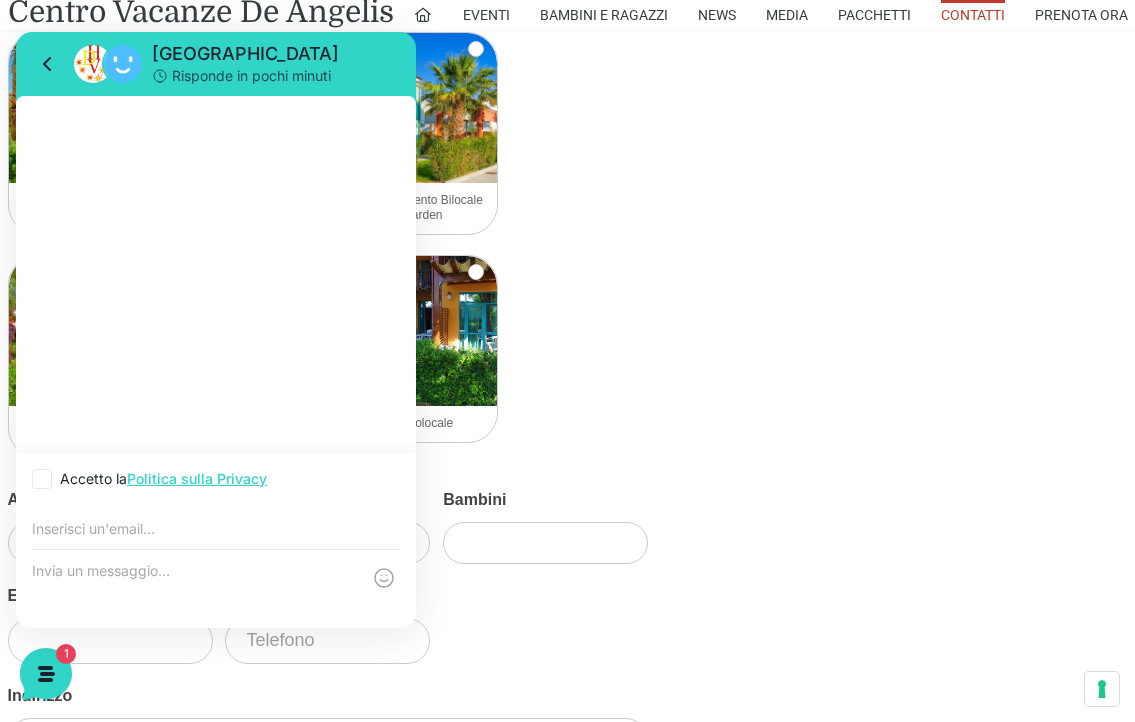 click at bounding box center (216, 527) 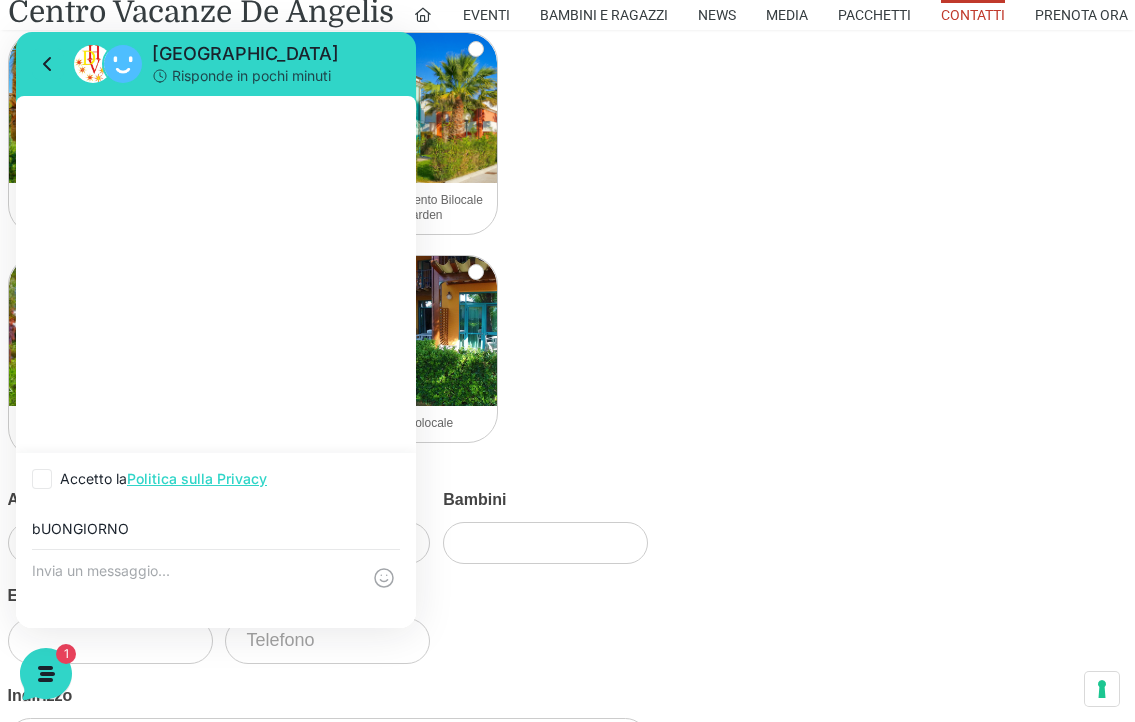 drag, startPoint x: 145, startPoint y: 530, endPoint x: 0, endPoint y: 509, distance: 146.5128 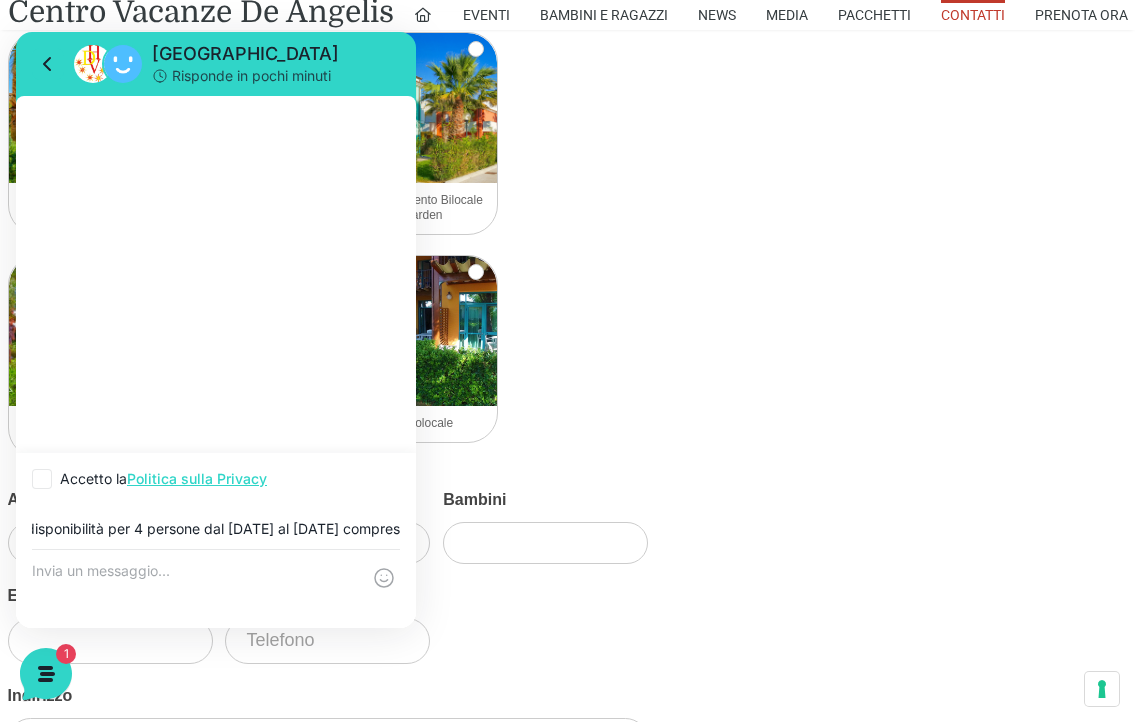scroll, scrollTop: 0, scrollLeft: 201, axis: horizontal 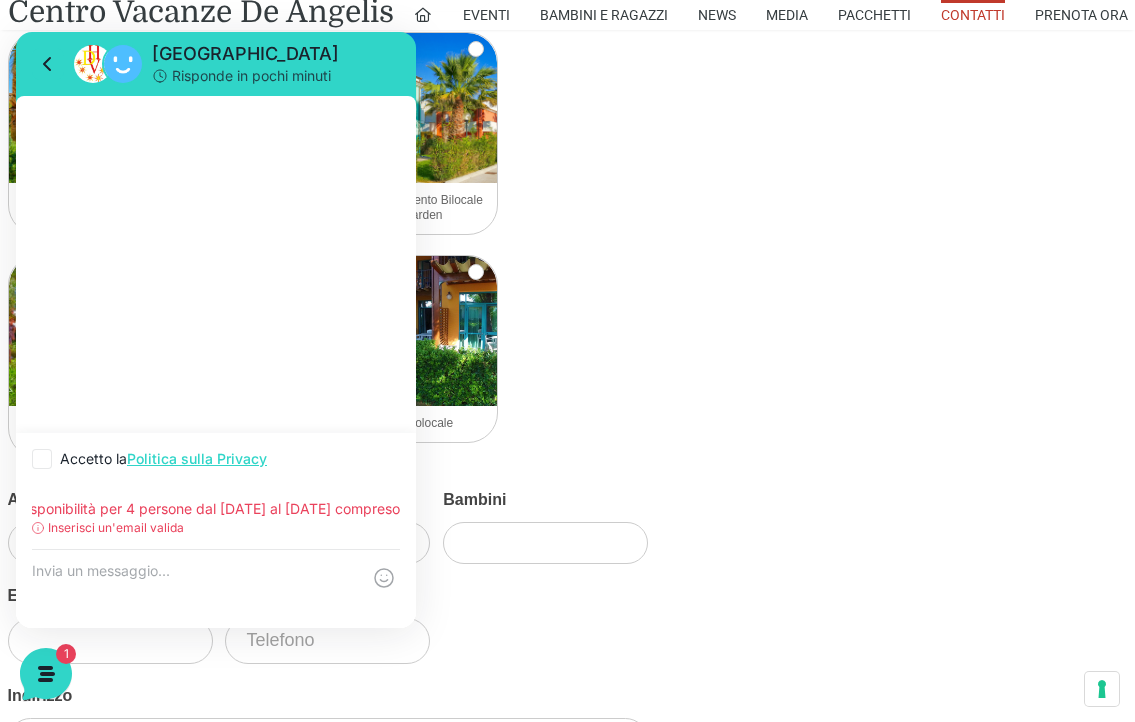 type on "Buongiorno, chiedevo disponibilità per 4 persone dal 11 Agosto al 16 Agosto compreso" 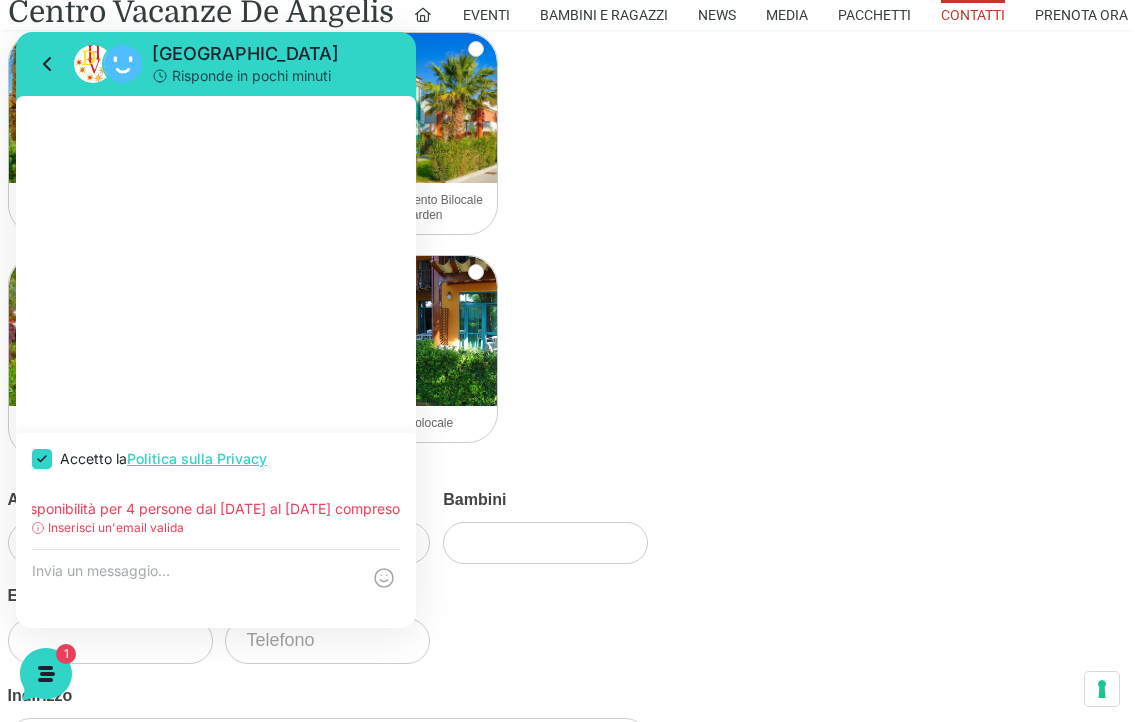 checkbox on "true" 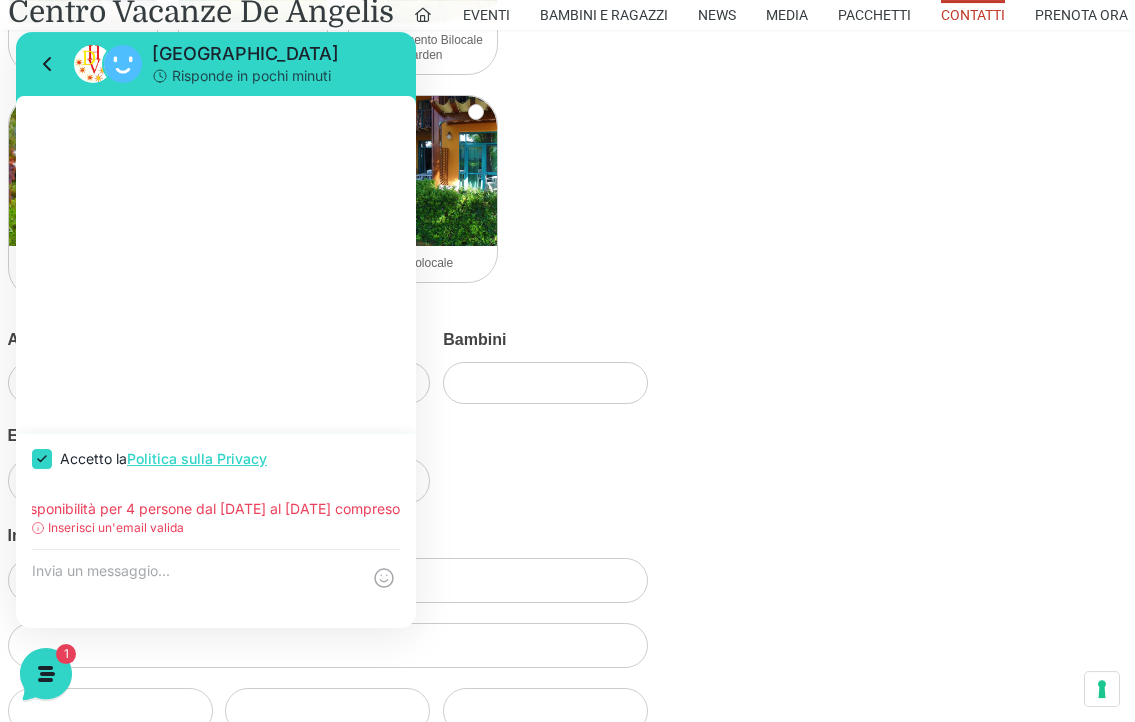 scroll, scrollTop: 2754, scrollLeft: 0, axis: vertical 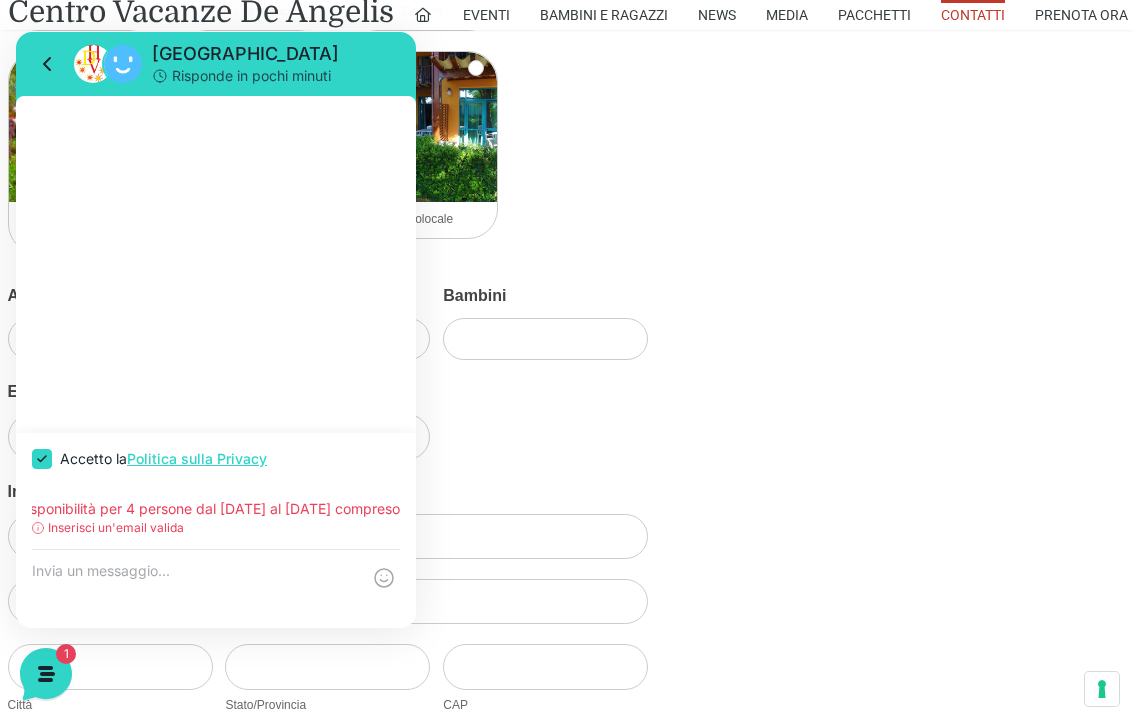 click on "Inserisci un'email valida" at bounding box center (116, 528) 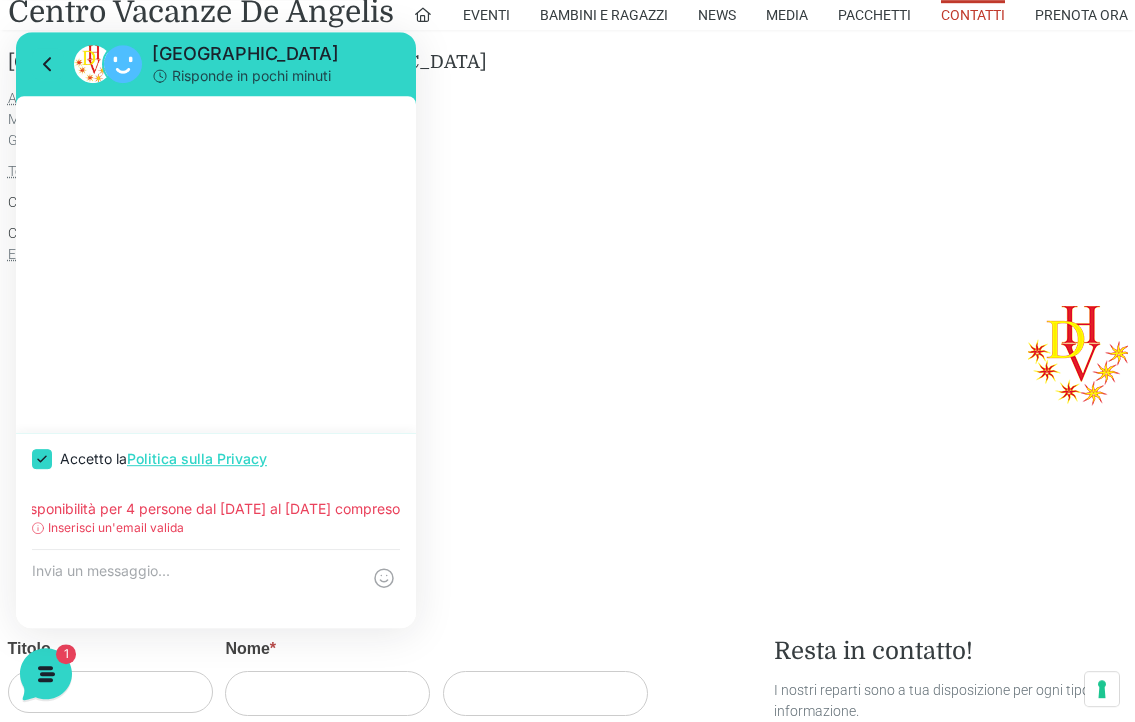 scroll, scrollTop: 1224, scrollLeft: 0, axis: vertical 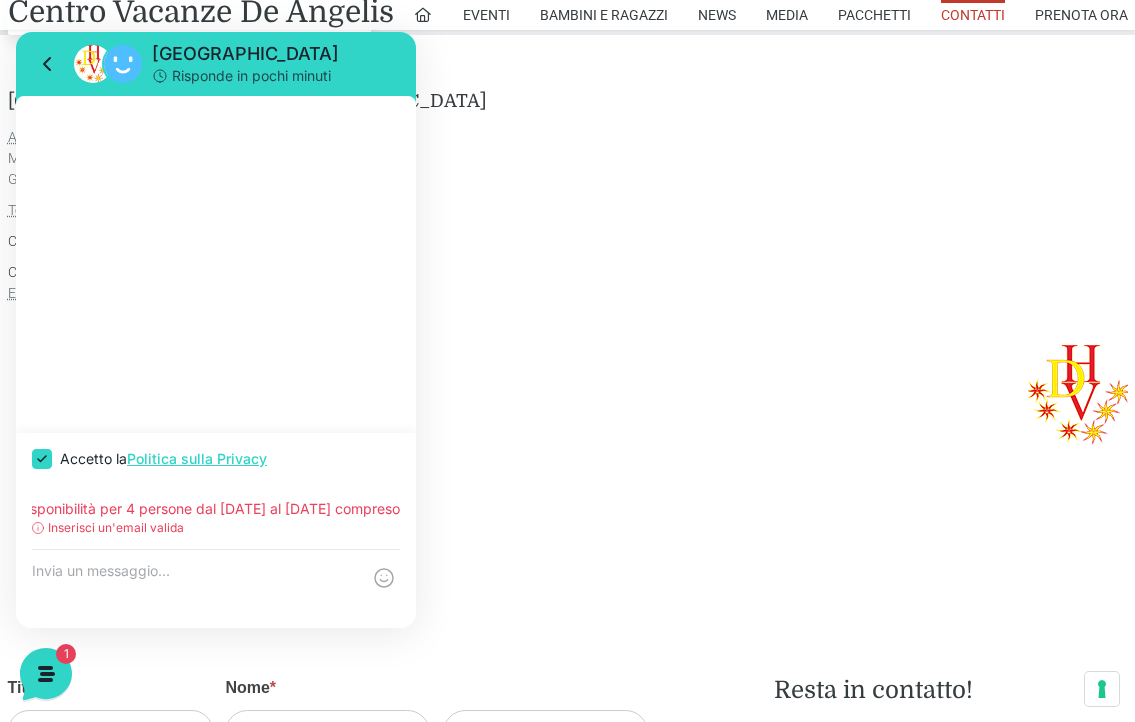 click on "Contatti" at bounding box center [973, 15] 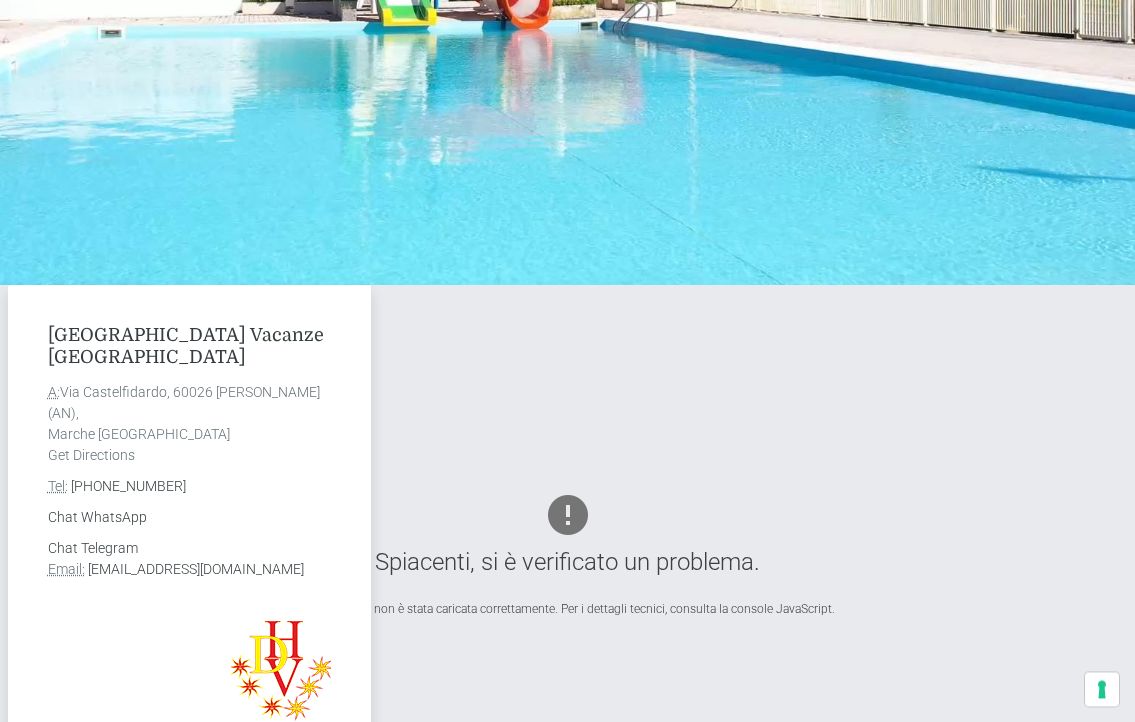 scroll, scrollTop: 510, scrollLeft: 0, axis: vertical 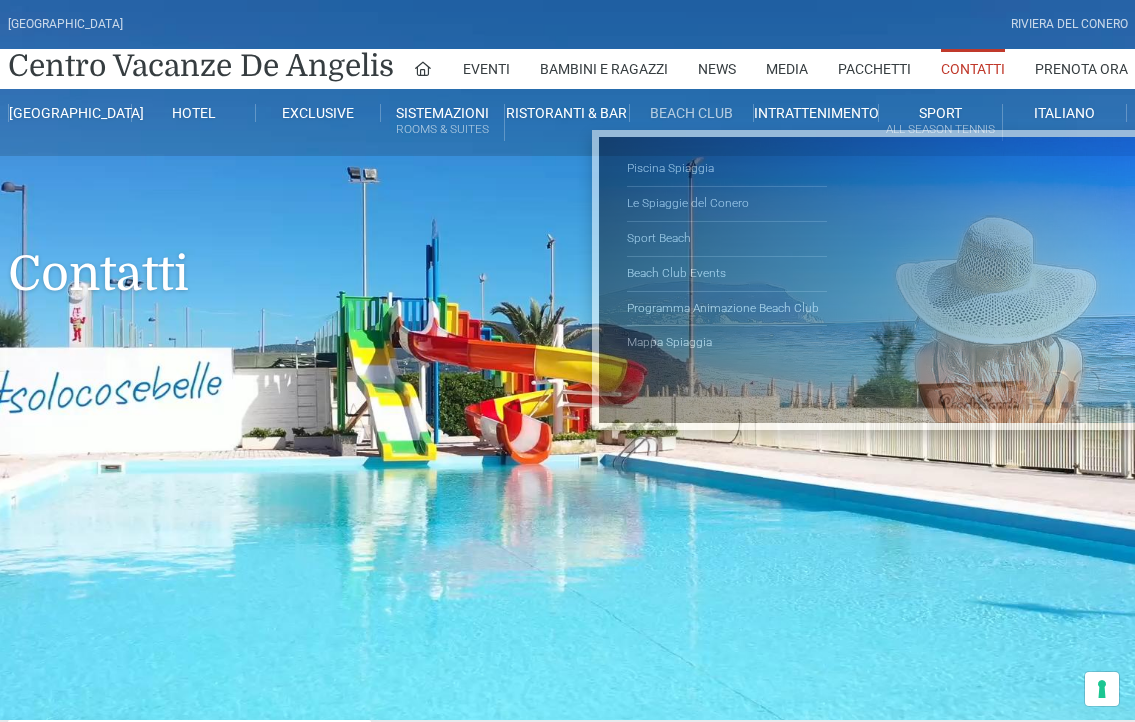 click on "Beach Club" at bounding box center (692, 113) 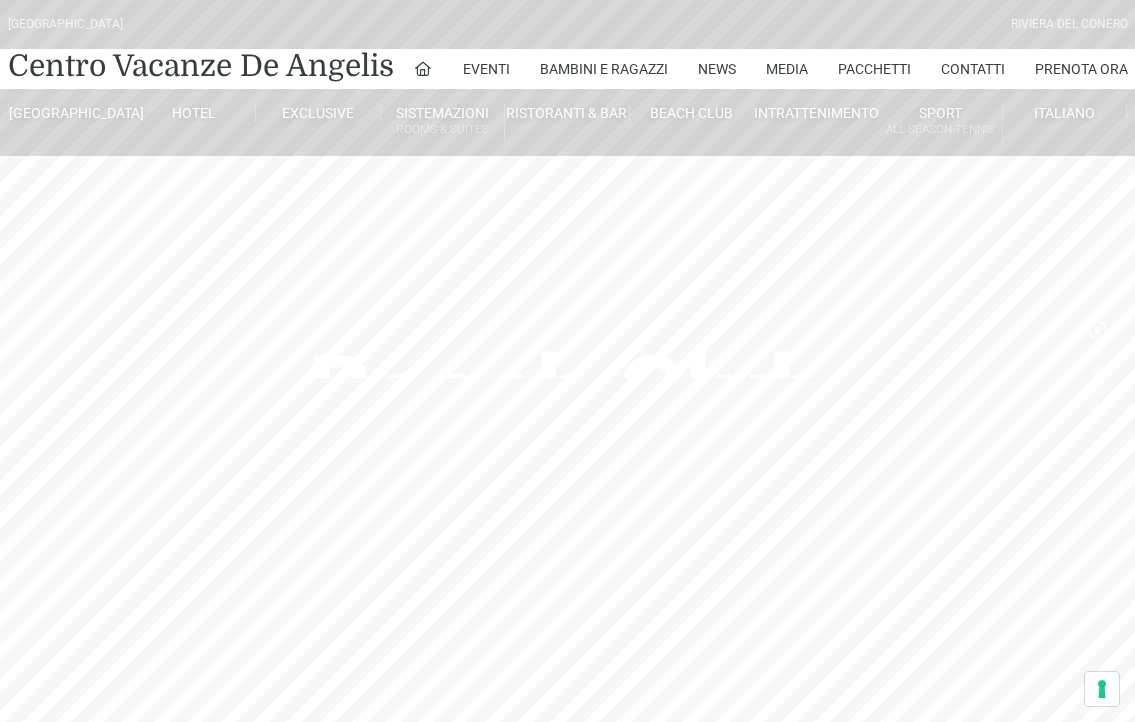 scroll, scrollTop: 0, scrollLeft: 0, axis: both 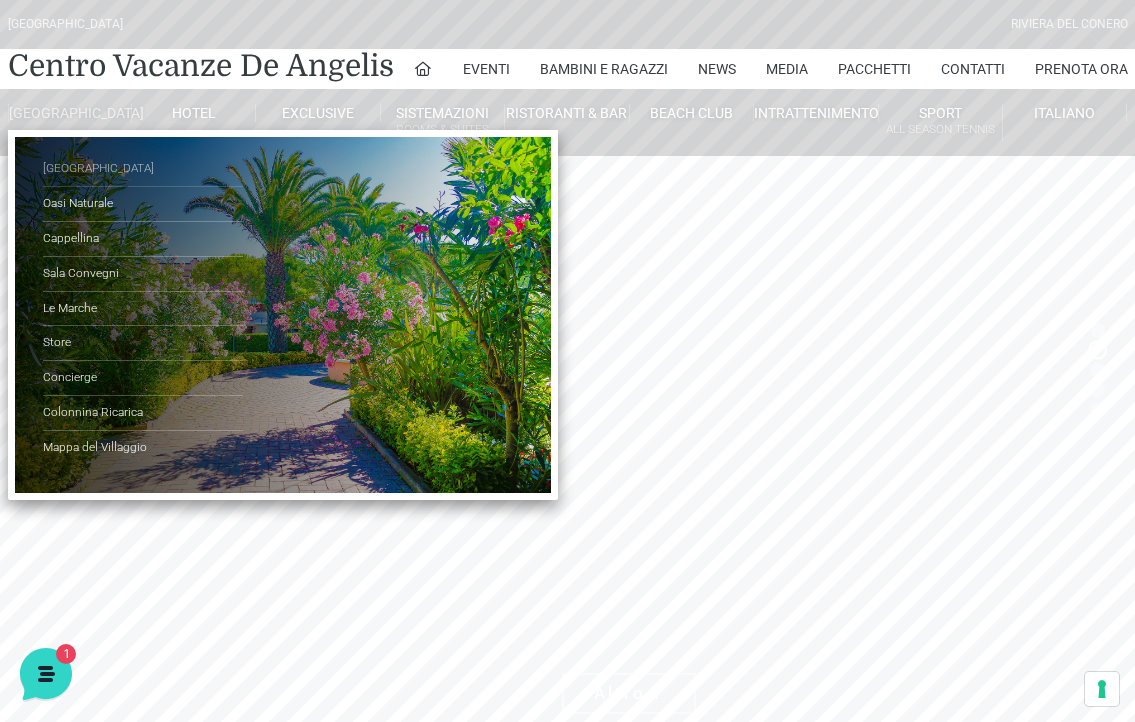 click on "[GEOGRAPHIC_DATA]" at bounding box center (143, 169) 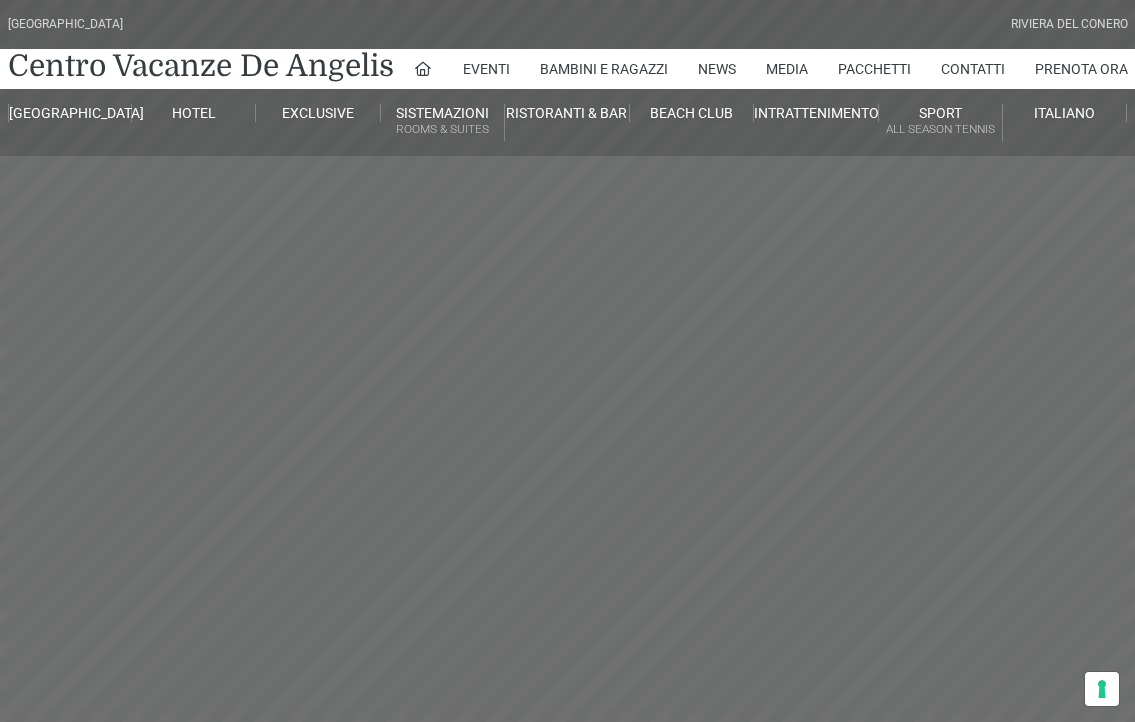 scroll, scrollTop: 0, scrollLeft: 0, axis: both 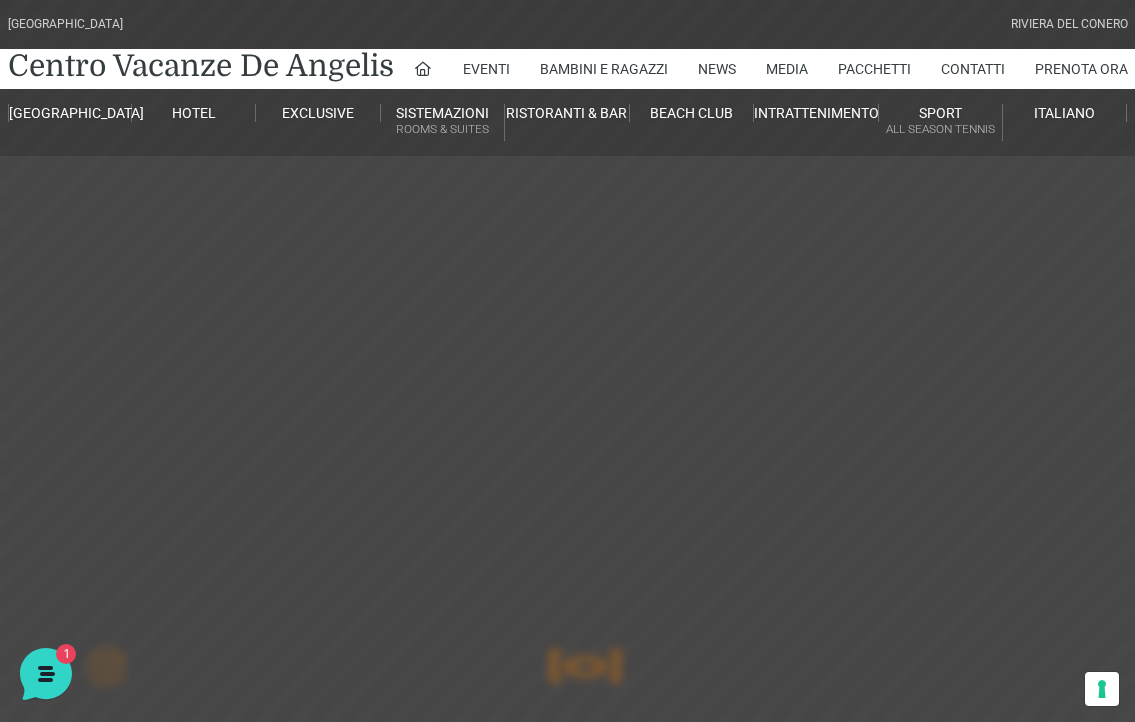click on "[GEOGRAPHIC_DATA]
[GEOGRAPHIC_DATA]
Centro Vacanze [GEOGRAPHIC_DATA]
Eventi
Miss Italia
Cerimonie
Team building
Bambini e Ragazzi
Holly Beach Club
Holly Teeny Club
[PERSON_NAME] Club
Piscine
Iscrizioni Holly Club
News
Media
Pacchetti
Contatti
Prenota Ora
[GEOGRAPHIC_DATA]
Parco Piscine
Oasi Naturale
Cappellina
Sala Convegni
[GEOGRAPHIC_DATA]
Store
Concierge
Colonnina Ricarica
Mappa del Villaggio
Hotel
Suite Prestige
Camera Prestige
Camera Suite H
Sala Meeting
Exclusive
[GEOGRAPHIC_DATA]
Dimora Padronale
Villa 601 Alpine
Villa Classic
Bilocale Garden Gold
Sistemazioni Rooms & Suites
[GEOGRAPHIC_DATA] Deluxe Numana
Villa Trilocale Deluxe Private Garden
Villa Bilocale Deluxe
Appartamento Trilocale Garden" at bounding box center (567, 450) 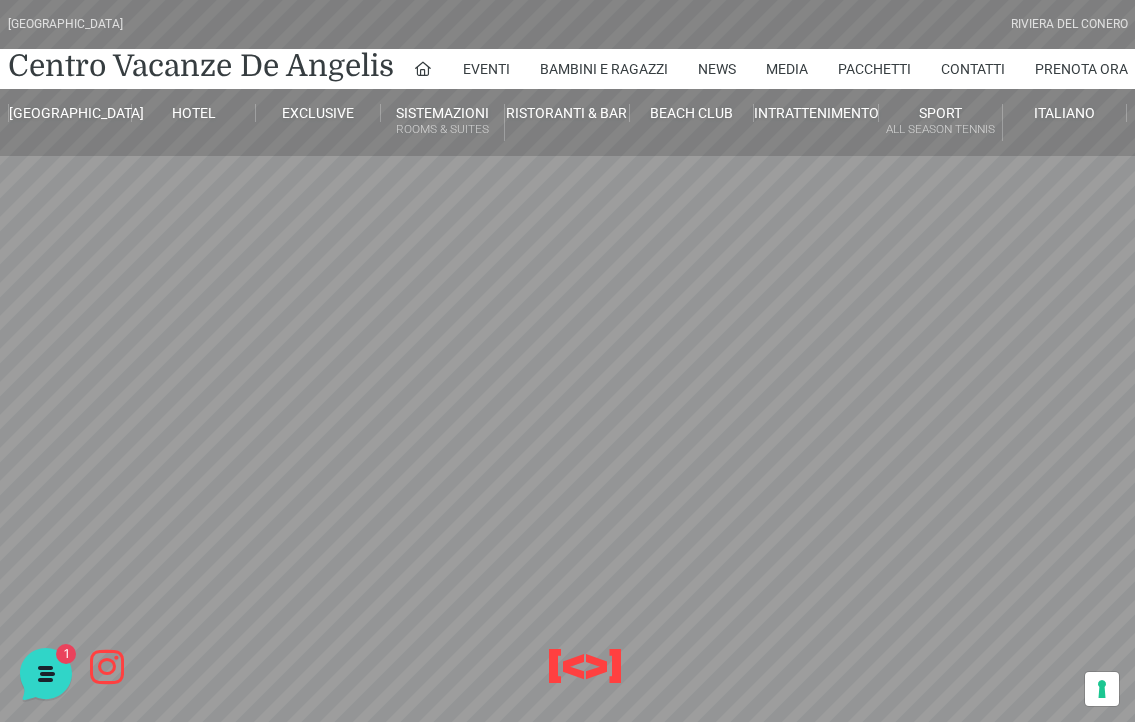 click on "[GEOGRAPHIC_DATA]
[GEOGRAPHIC_DATA]
Centro Vacanze [GEOGRAPHIC_DATA]
Eventi
Miss Italia
Cerimonie
Team building
Bambini e Ragazzi
Holly Beach Club
Holly Teeny Club
[PERSON_NAME] Club
Piscine
Iscrizioni Holly Club
News
Media
Pacchetti
Contatti
Prenota Ora
[GEOGRAPHIC_DATA]
Parco Piscine
Oasi Naturale
Cappellina
Sala Convegni
[GEOGRAPHIC_DATA]
Store
Concierge
Colonnina Ricarica
Mappa del Villaggio
Hotel
Suite Prestige
Camera Prestige
Camera Suite H
Sala Meeting
Exclusive
[GEOGRAPHIC_DATA]
Dimora Padronale
Villa 601 Alpine
Villa Classic
Bilocale Garden Gold
Sistemazioni Rooms & Suites
[GEOGRAPHIC_DATA] Deluxe Numana
Villa Trilocale Deluxe Private Garden
Villa Bilocale Deluxe
Appartamento Trilocale Garden" at bounding box center (567, 450) 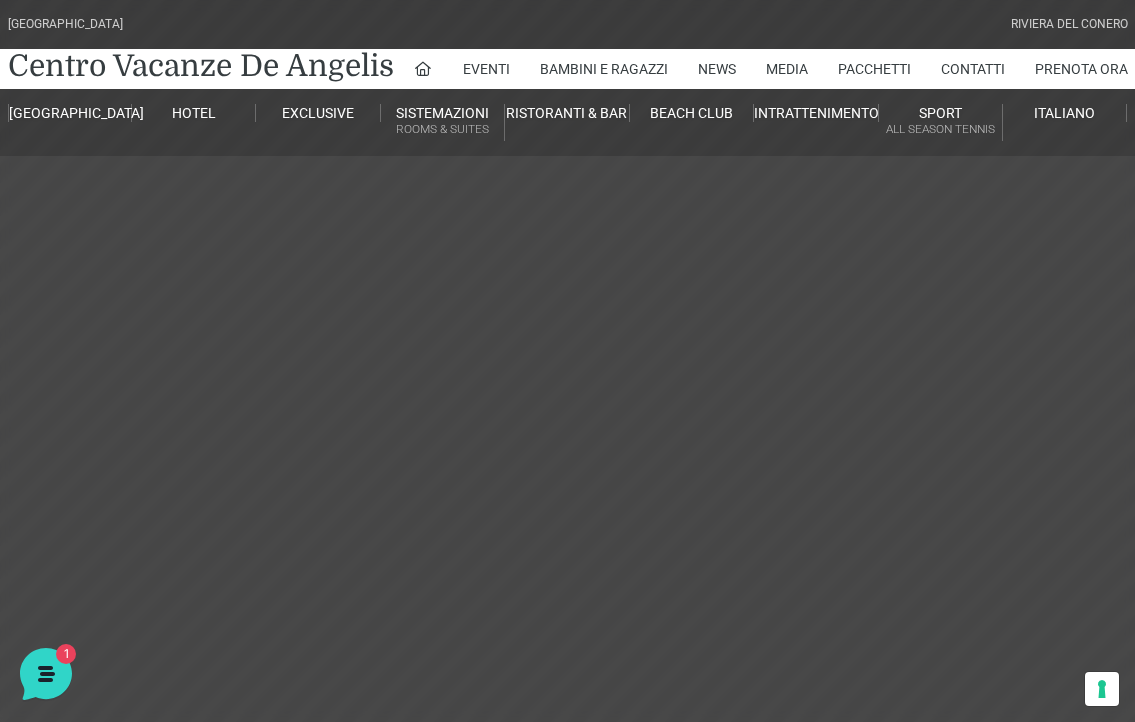 click on "[GEOGRAPHIC_DATA]
[GEOGRAPHIC_DATA]
Centro Vacanze [GEOGRAPHIC_DATA]
Eventi
Miss Italia
Cerimonie
Team building
Bambini e Ragazzi
Holly Beach Club
Holly Teeny Club
[PERSON_NAME] Club
Piscine
Iscrizioni Holly Club
News
Media
Pacchetti
Contatti
Prenota Ora
[GEOGRAPHIC_DATA]
Parco Piscine
Oasi Naturale
Cappellina
Sala Convegni
[GEOGRAPHIC_DATA]
Store
Concierge
Colonnina Ricarica
Mappa del Villaggio
Hotel
Suite Prestige
Camera Prestige
Camera Suite H
Sala Meeting
Exclusive
[GEOGRAPHIC_DATA]
Dimora Padronale
Villa 601 Alpine
Villa Classic
Bilocale Garden Gold
Sistemazioni Rooms & Suites
[GEOGRAPHIC_DATA] Deluxe Numana
Villa Trilocale Deluxe Private Garden
Villa Bilocale Deluxe
Appartamento Trilocale Garden" at bounding box center (567, 450) 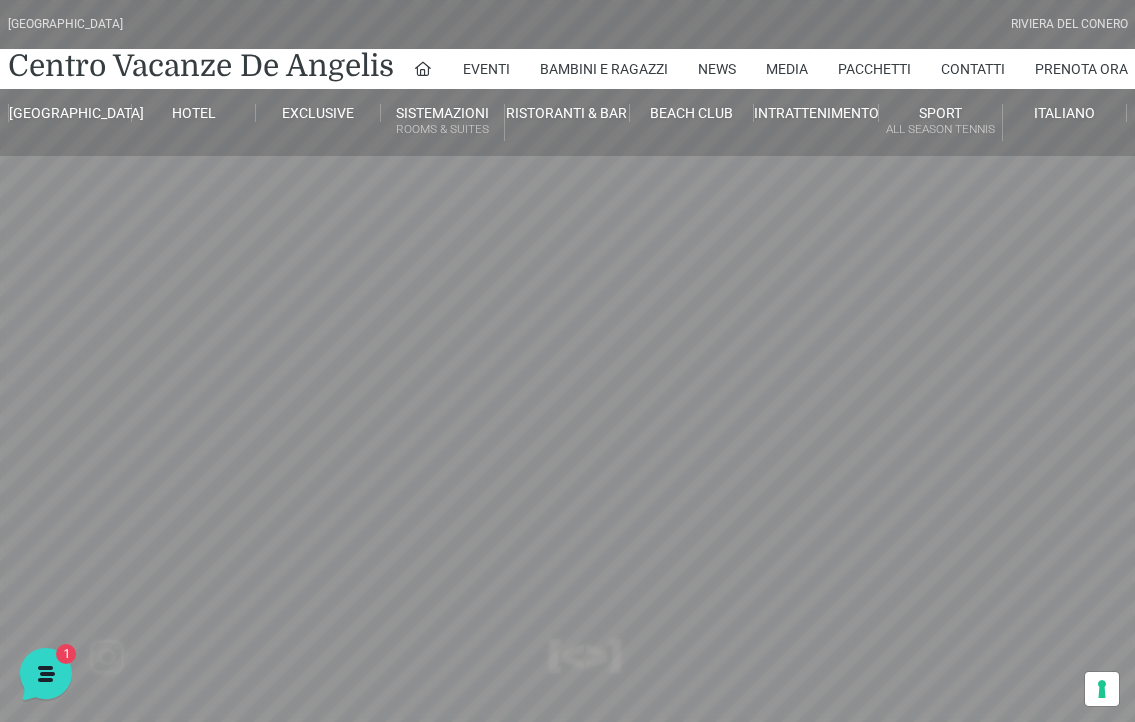 click on "[GEOGRAPHIC_DATA]
[GEOGRAPHIC_DATA]
Centro Vacanze [GEOGRAPHIC_DATA]
Eventi
Miss Italia
Cerimonie
Team building
Bambini e [PERSON_NAME] Beach Club
[PERSON_NAME] Teeny Club
[PERSON_NAME] Club
Piscine
Iscrizioni [PERSON_NAME] Club
News
Media
Pacchetti
Contatti
Prenota [PERSON_NAME][GEOGRAPHIC_DATA]
Parco Piscine
Oasi Naturale
Cappellina
Sala Convegni
[GEOGRAPHIC_DATA]
Store
Concierge
Colonnina Ricarica
Mappa del Villaggio
Hotel
Suite Prestige
Camera Prestige
Camera Suite H
Sala Meeting
Exclusive
[GEOGRAPHIC_DATA]
Dimora Padronale
Villa 601 Alpine
Villa Classic
Bilocale Garden Gold
Sistemazioni Rooms & Suites
[GEOGRAPHIC_DATA] Deluxe Numana
Villa Trilocale Deluxe Private Garden
Villa Bilocale Deluxe
Appartamento Trilocale Garden" at bounding box center [567, 450] 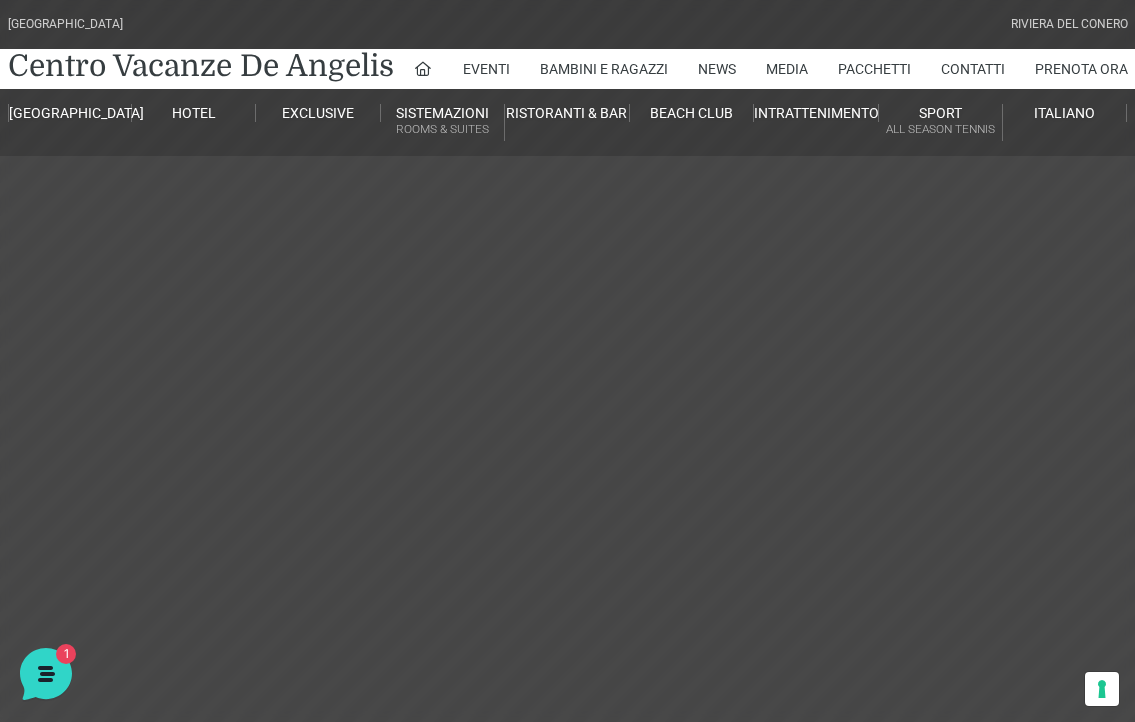 click on "[GEOGRAPHIC_DATA]
[GEOGRAPHIC_DATA]
Centro Vacanze [GEOGRAPHIC_DATA]
Eventi
Miss Italia
Cerimonie
Team building
Bambini e [PERSON_NAME] Beach Club
[PERSON_NAME] Teeny Club
[PERSON_NAME] Club
Piscine
Iscrizioni [PERSON_NAME] Club
News
Media
Pacchetti
Contatti
Prenota [PERSON_NAME][GEOGRAPHIC_DATA]
Parco Piscine
Oasi Naturale
Cappellina
Sala Convegni
[GEOGRAPHIC_DATA]
Store
Concierge
Colonnina Ricarica
Mappa del Villaggio
Hotel
Suite Prestige
Camera Prestige
Camera Suite H
Sala Meeting
Exclusive
[GEOGRAPHIC_DATA]
Dimora Padronale
Villa 601 Alpine
Villa Classic
Bilocale Garden Gold
Sistemazioni Rooms & Suites
[GEOGRAPHIC_DATA] Deluxe Numana
Villa Trilocale Deluxe Private Garden
Villa Bilocale Deluxe
Appartamento Trilocale Garden" at bounding box center [567, 450] 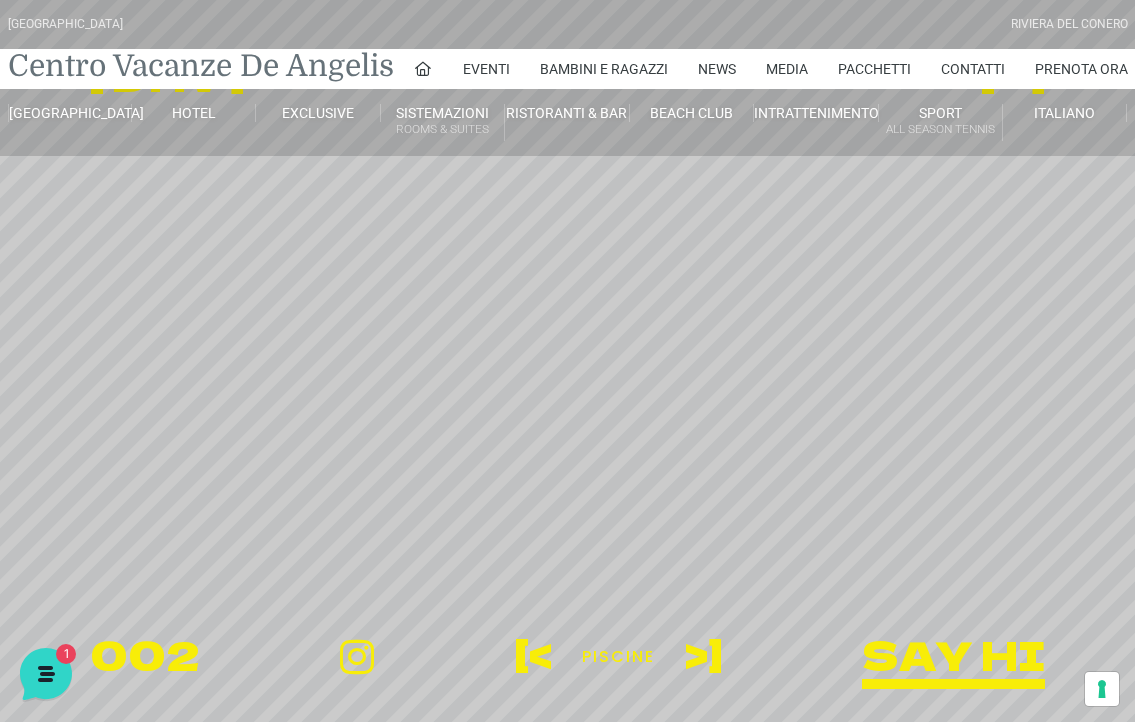 click on "Centro Vacanze De Angelis" at bounding box center (201, 66) 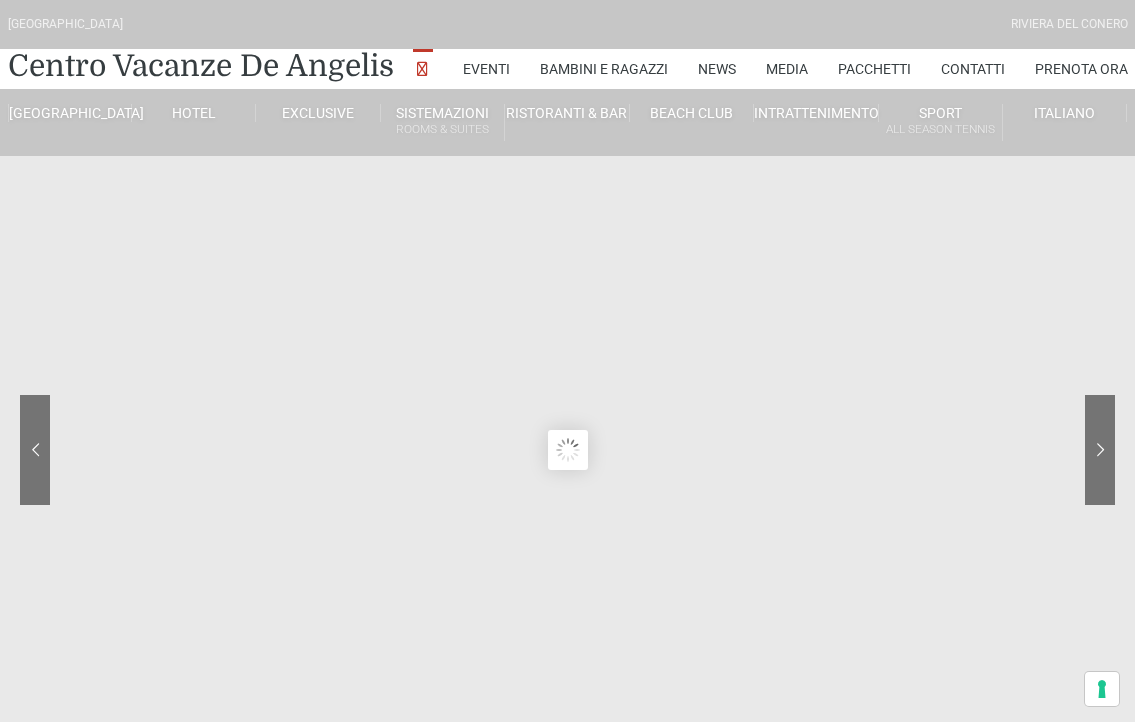 scroll, scrollTop: 0, scrollLeft: 0, axis: both 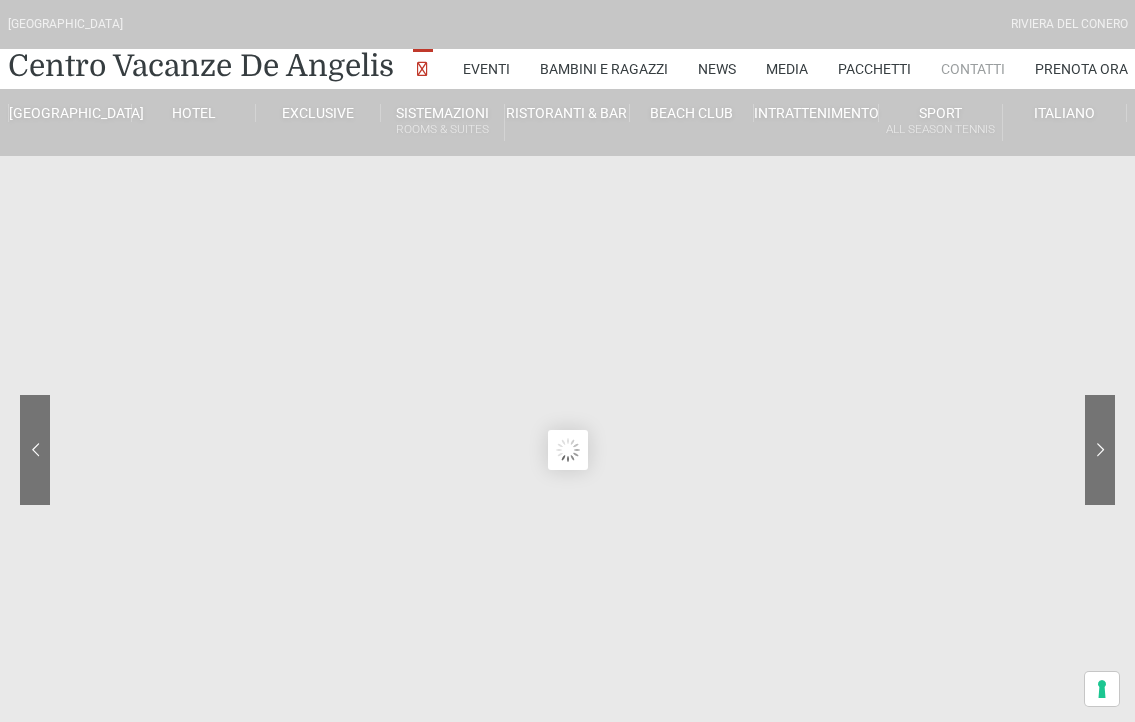 click on "Contatti" at bounding box center [973, 69] 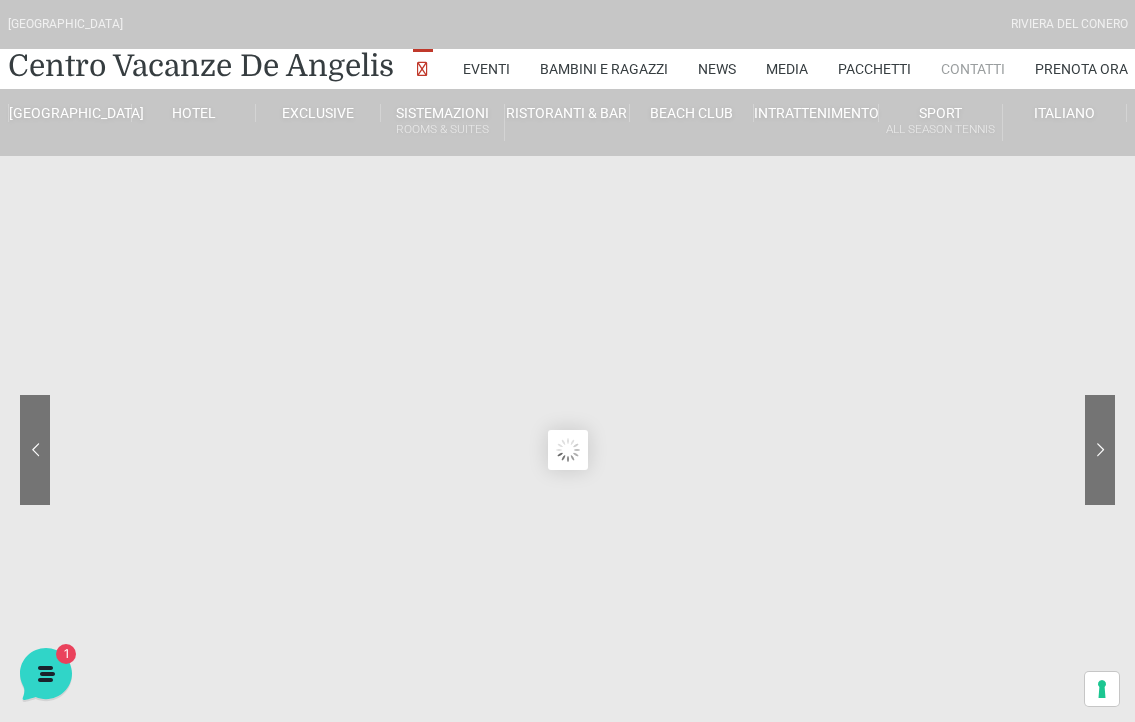 scroll, scrollTop: 0, scrollLeft: 0, axis: both 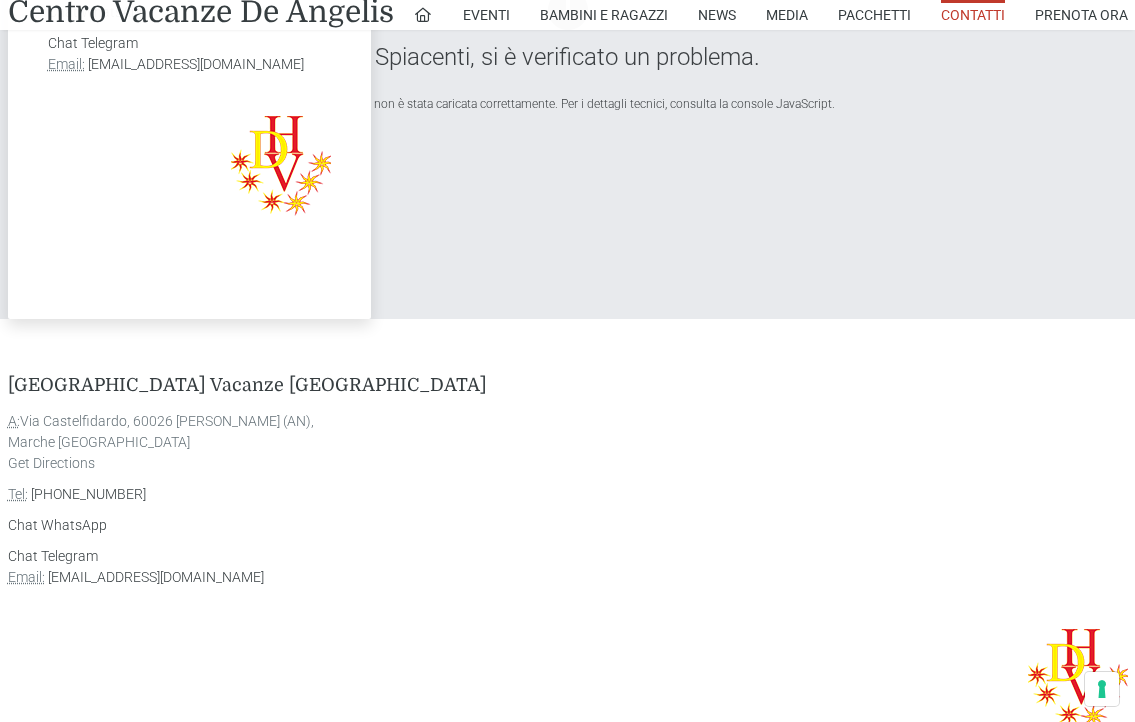 drag, startPoint x: 22, startPoint y: 420, endPoint x: 333, endPoint y: 423, distance: 311.01447 